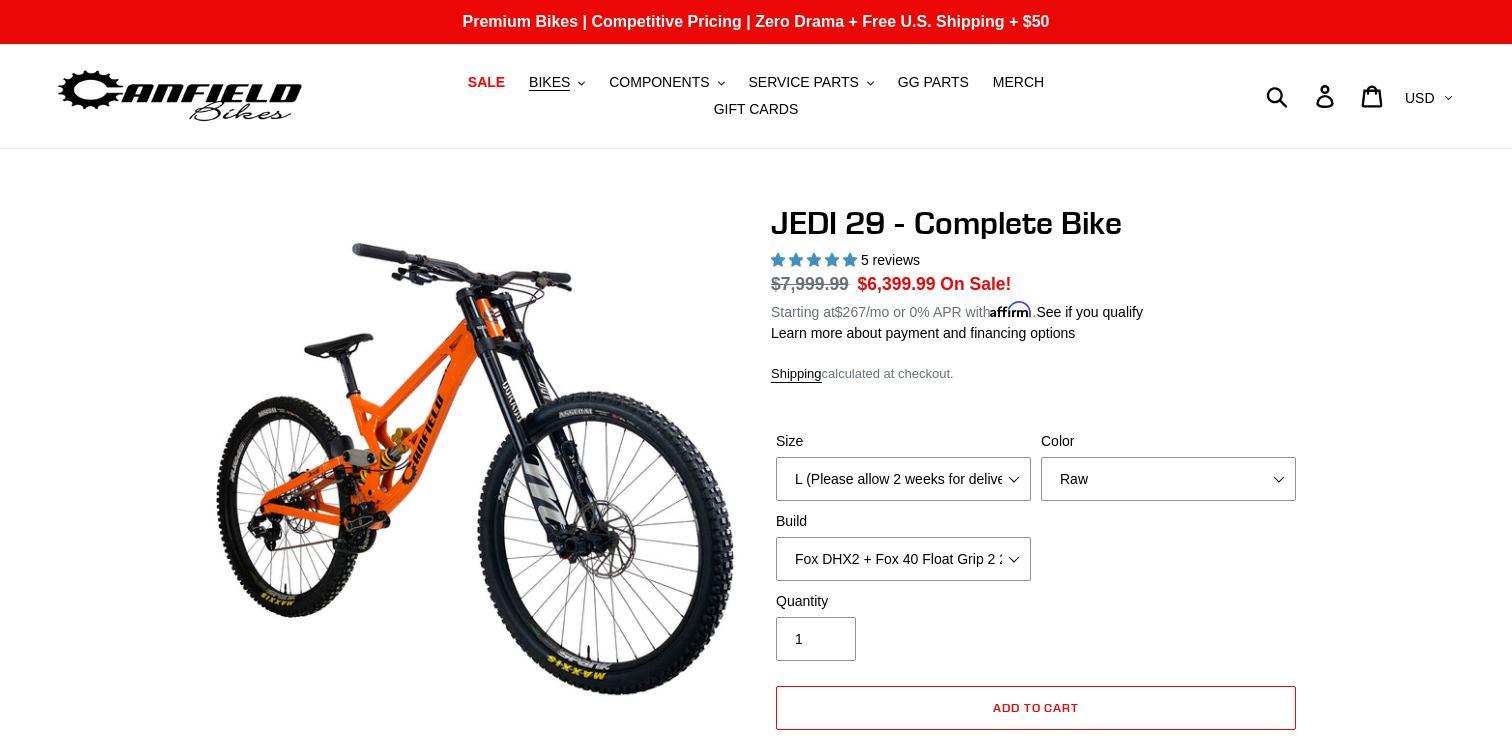 select on "L (Please allow 2 weeks for delivery)" 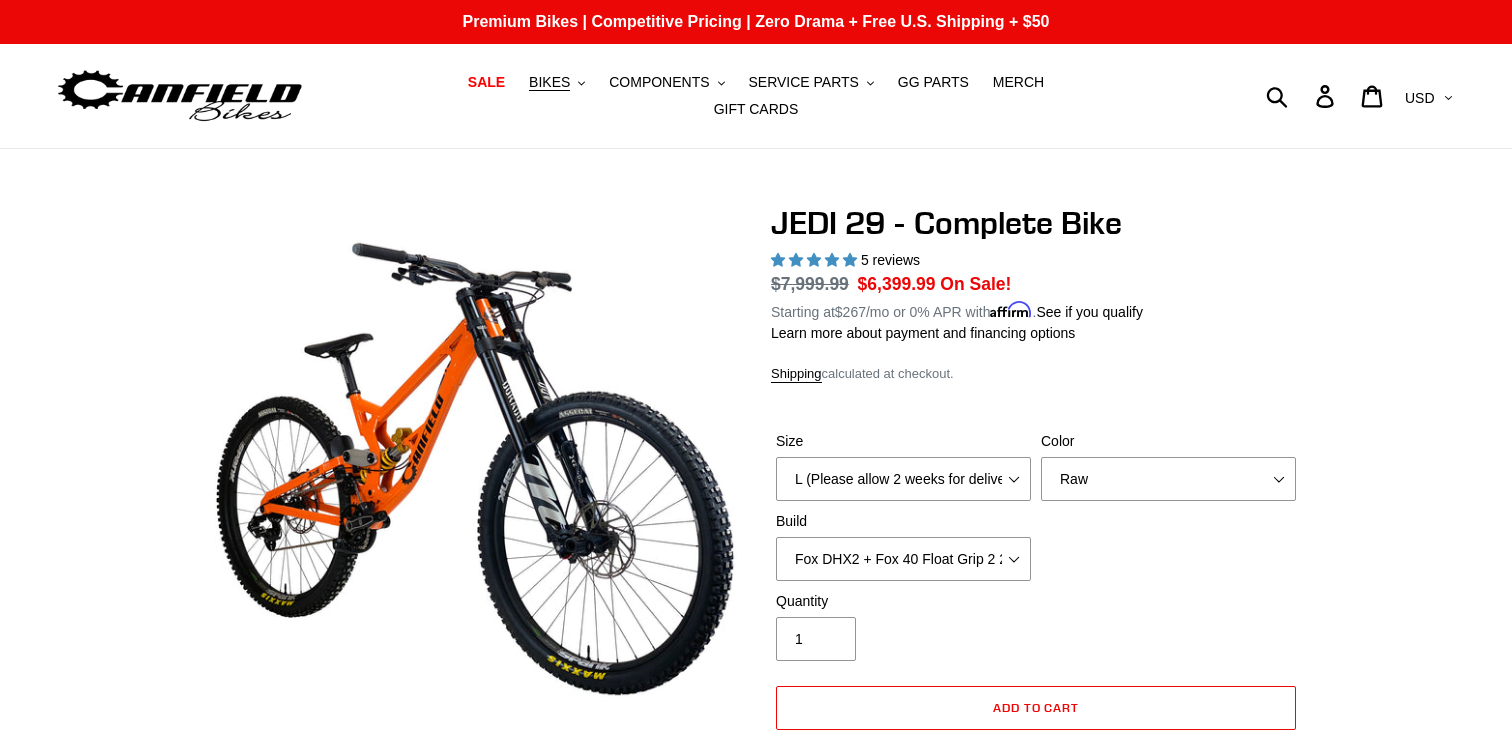 scroll, scrollTop: 987, scrollLeft: 0, axis: vertical 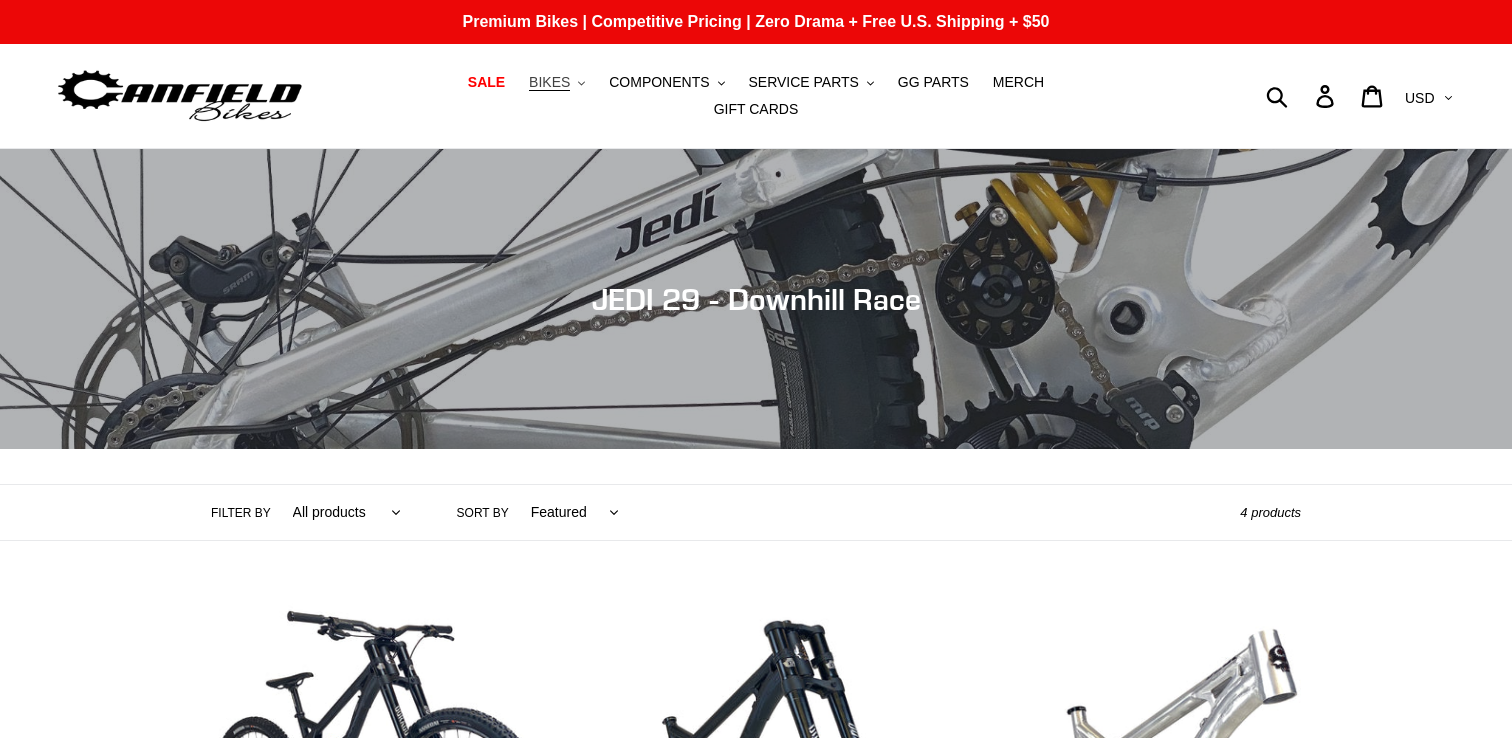 click on "BIKES .cls-1{fill:#231f20}" at bounding box center (557, 82) 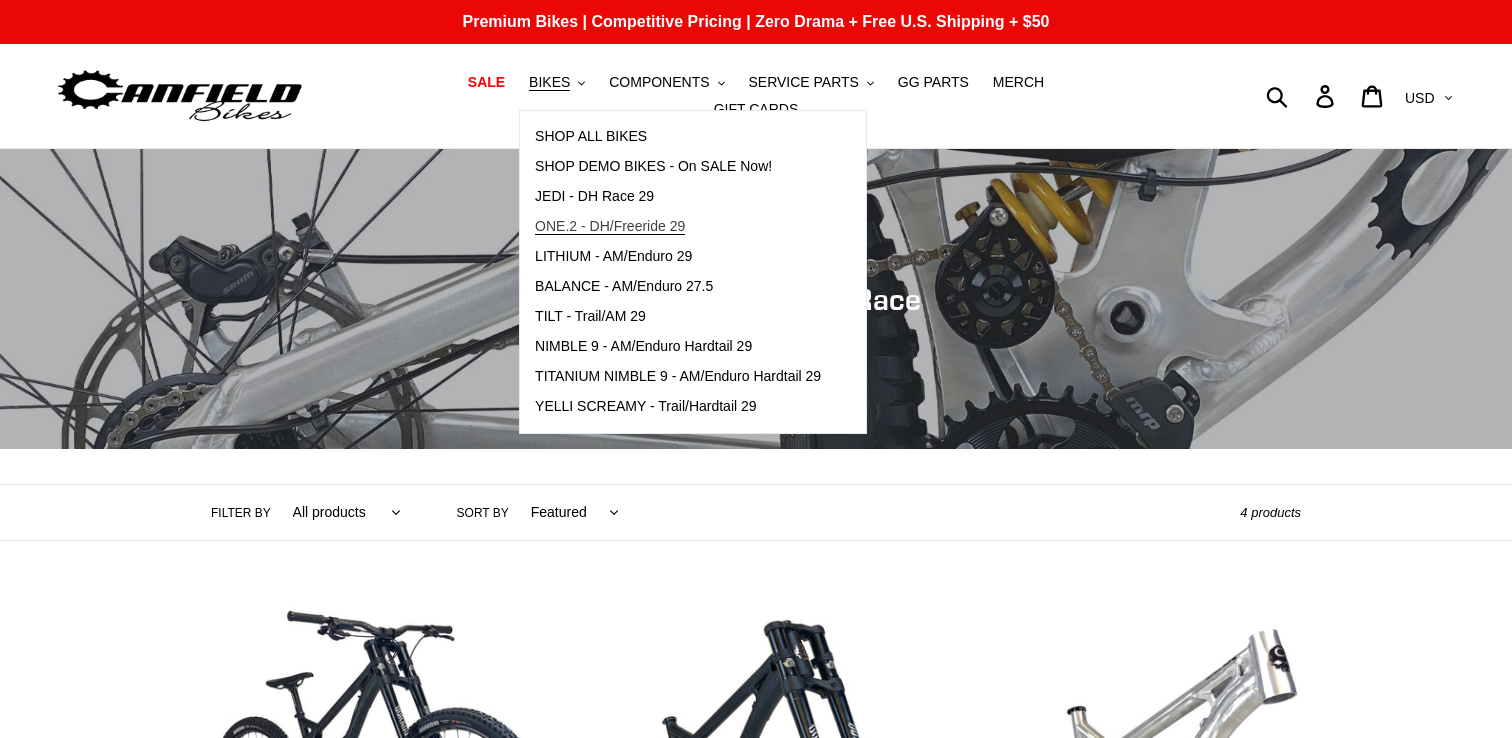 click on "ONE.2 - DH/Freeride 29" at bounding box center (610, 226) 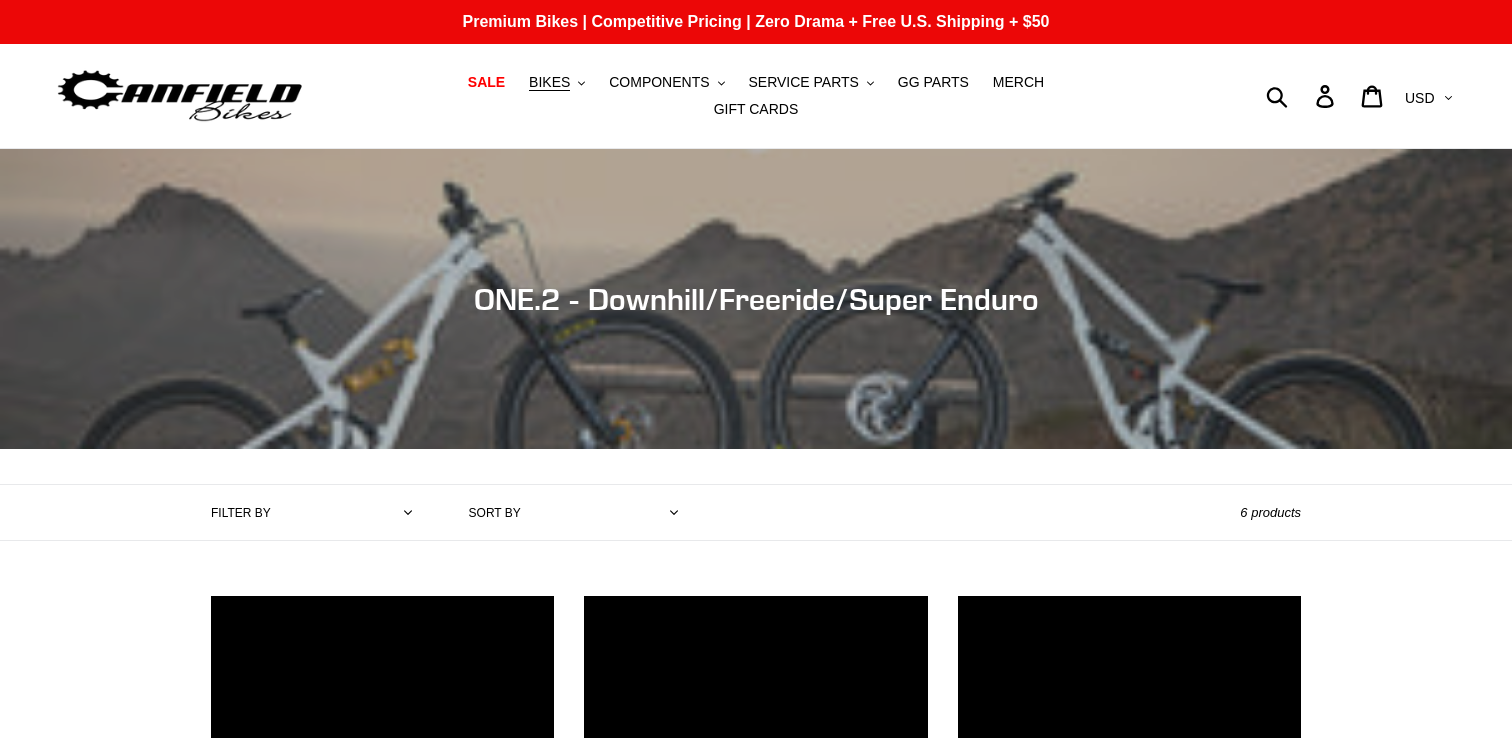 scroll, scrollTop: 0, scrollLeft: 0, axis: both 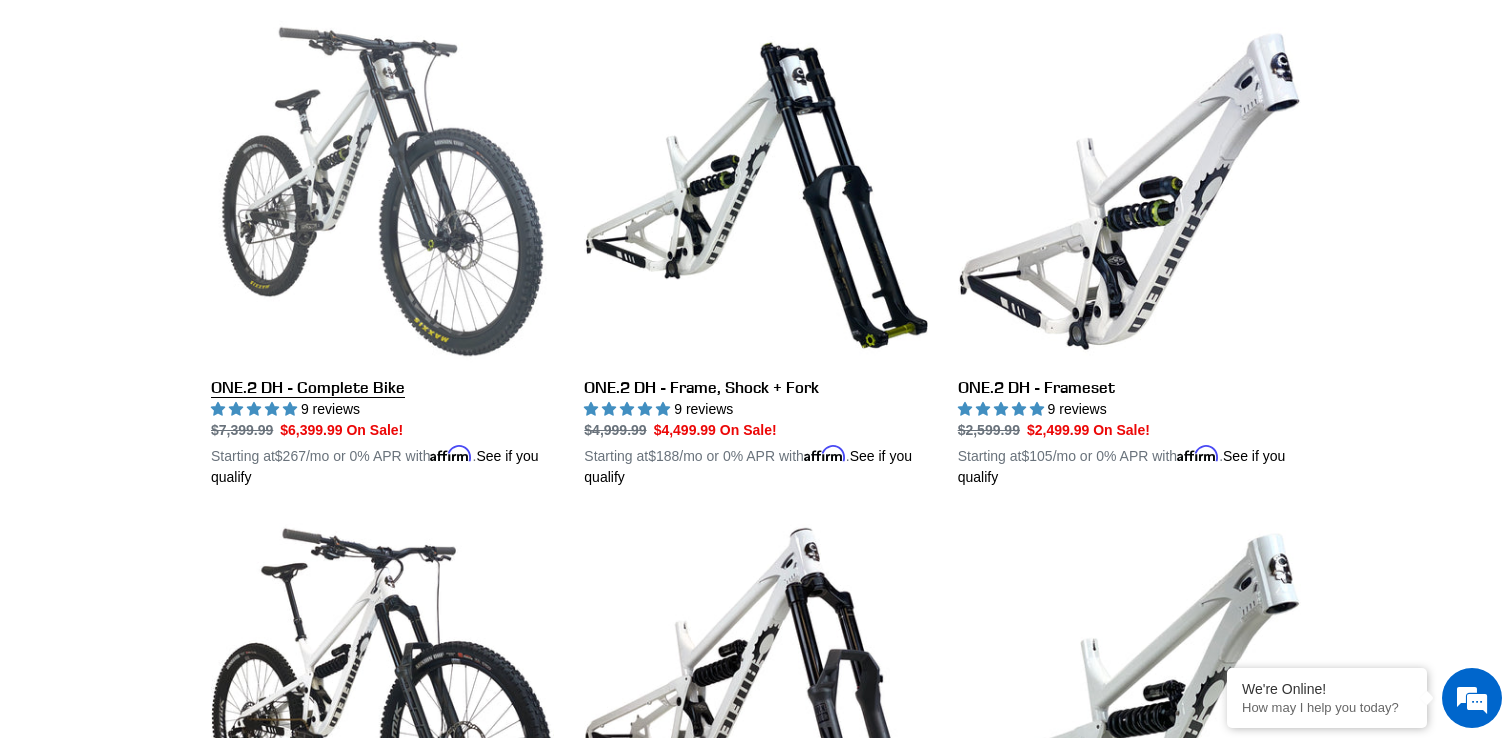 click on "ONE.2 DH - Complete Bike" at bounding box center (382, 254) 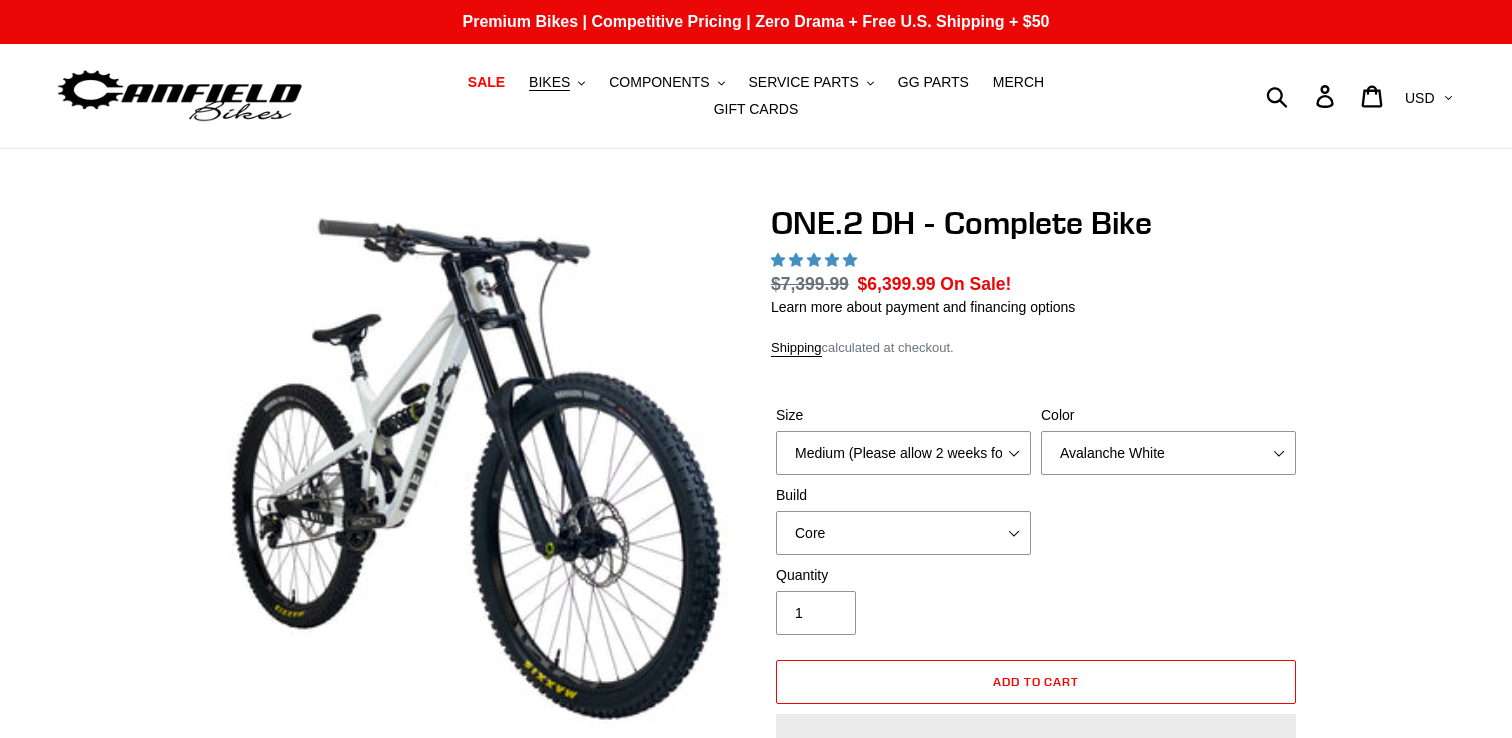 scroll, scrollTop: 0, scrollLeft: 0, axis: both 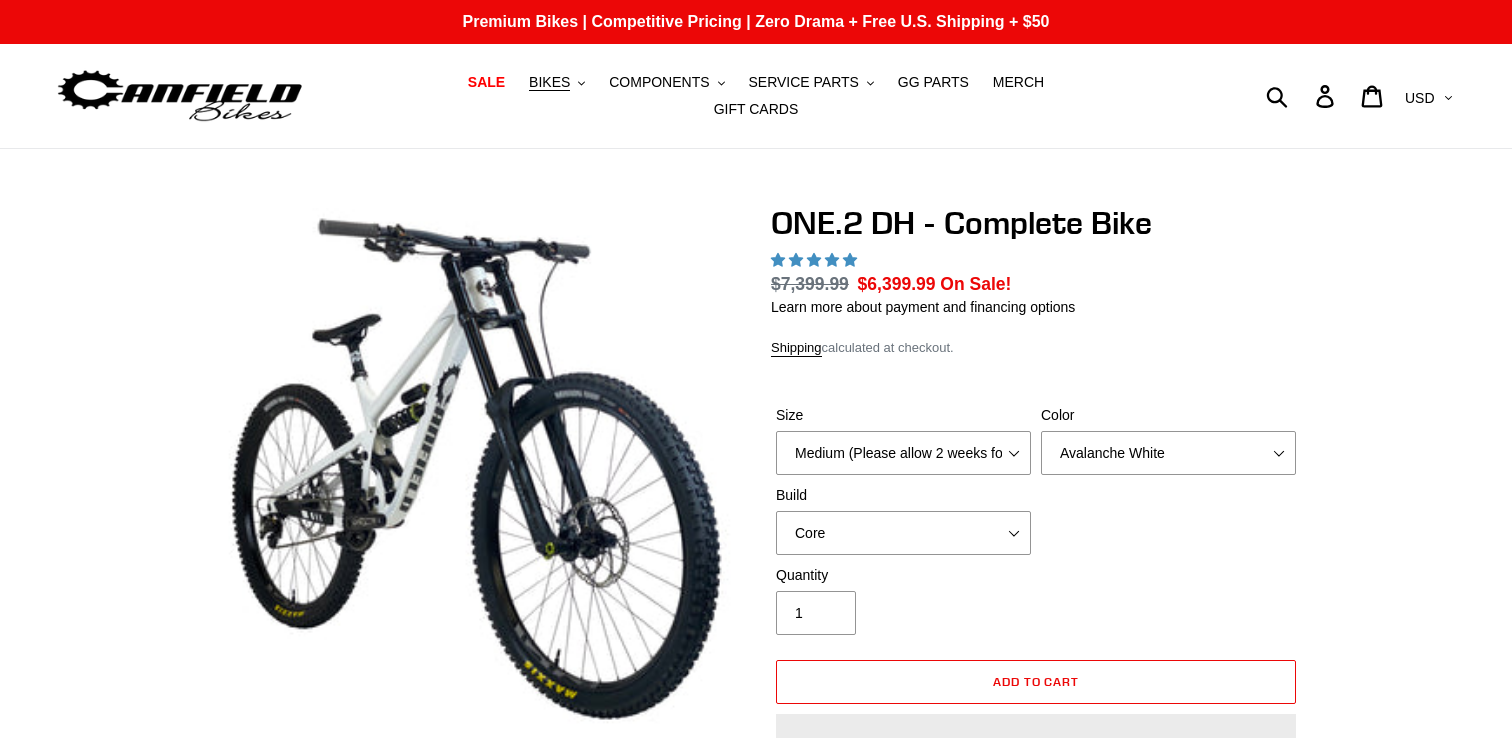 select on "highest-rating" 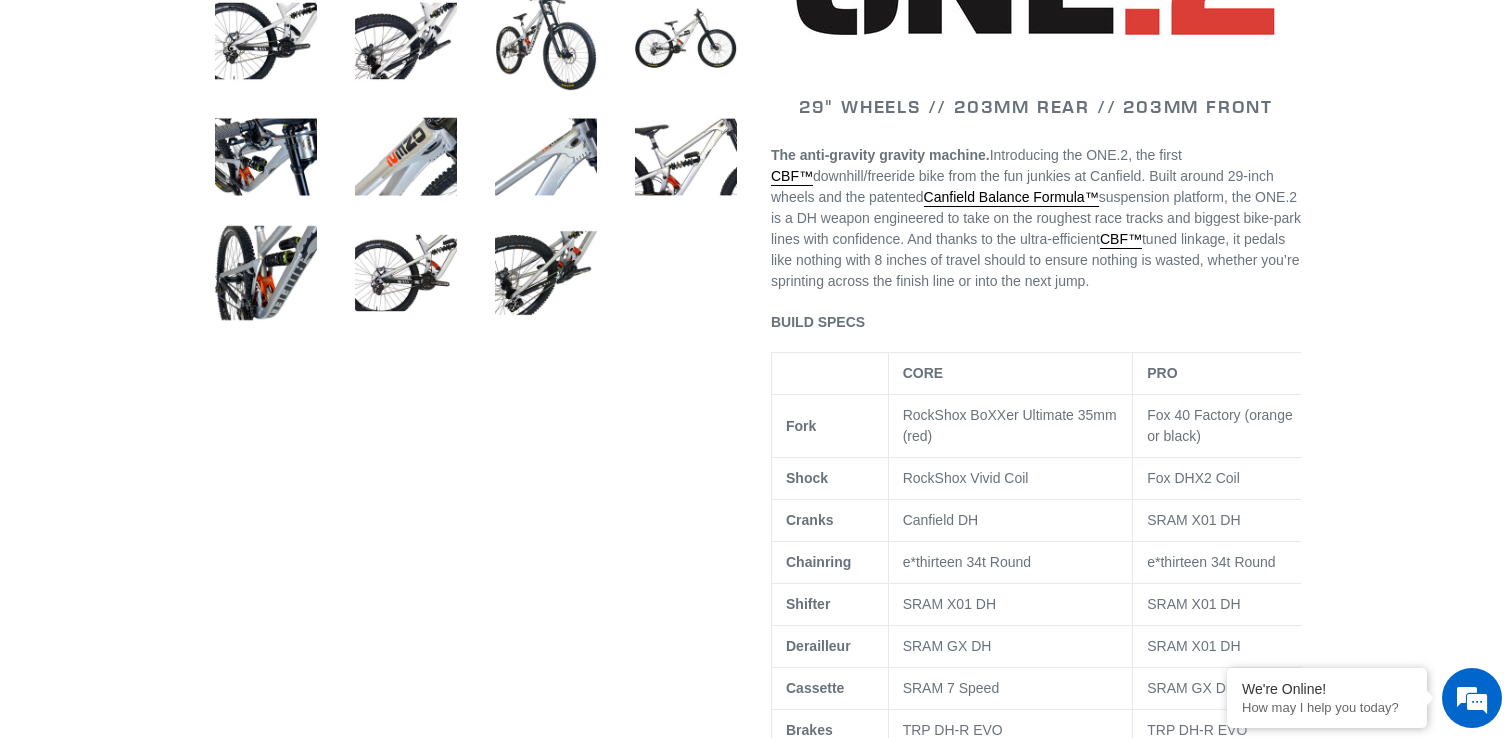 scroll, scrollTop: 1014, scrollLeft: 0, axis: vertical 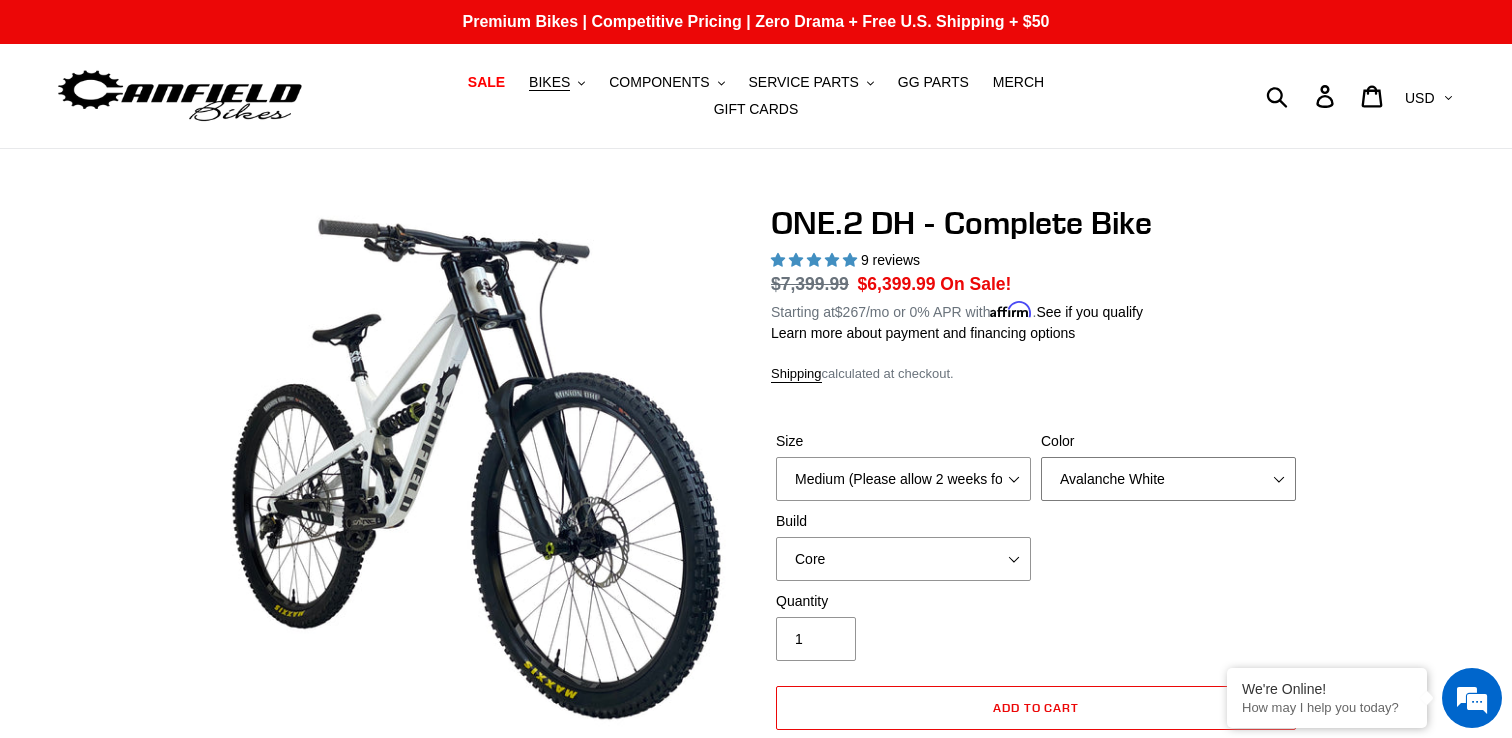 click on "Avalanche White
Bentonite Grey" at bounding box center [1168, 479] 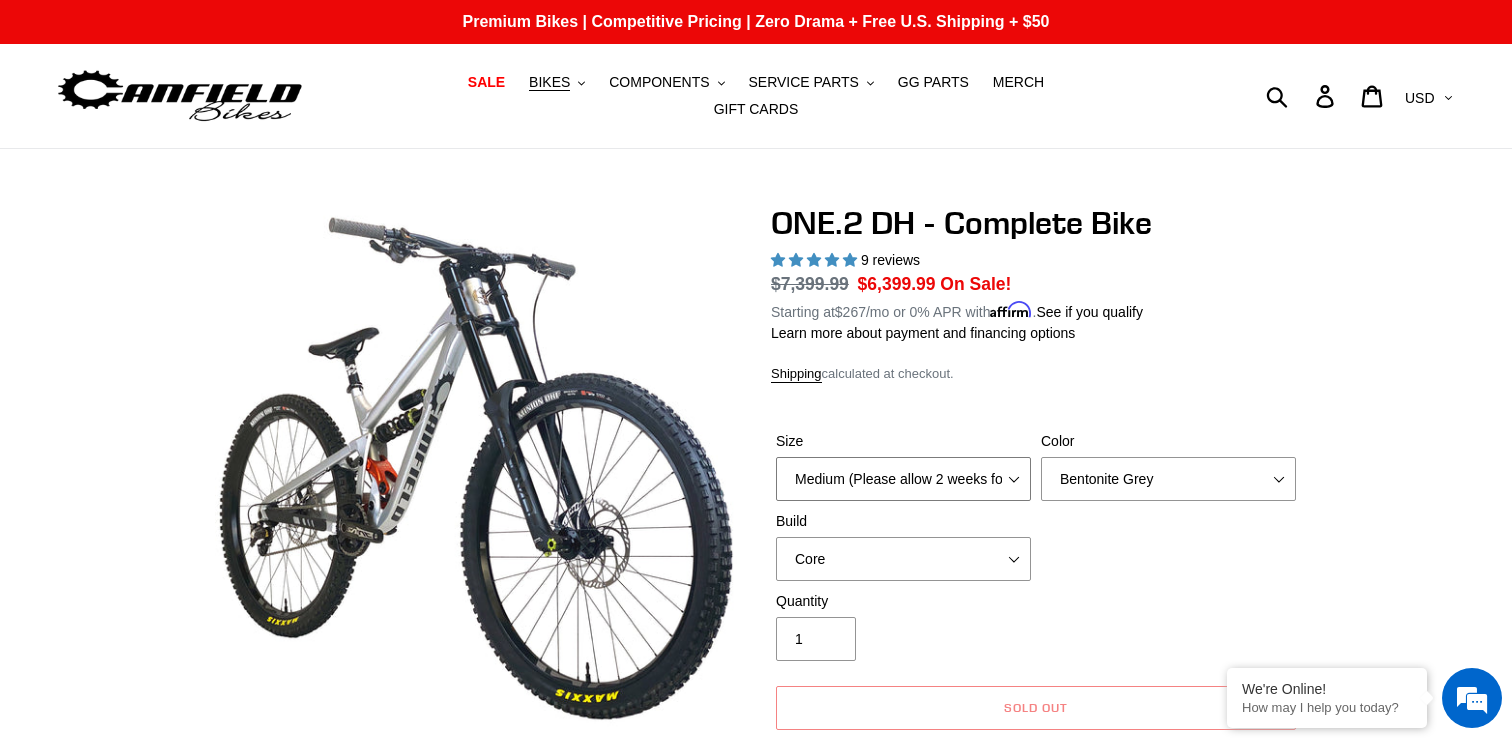 click on "Medium (Please allow 2 weeks for delivery)
Large (Sold Out)" at bounding box center [903, 479] 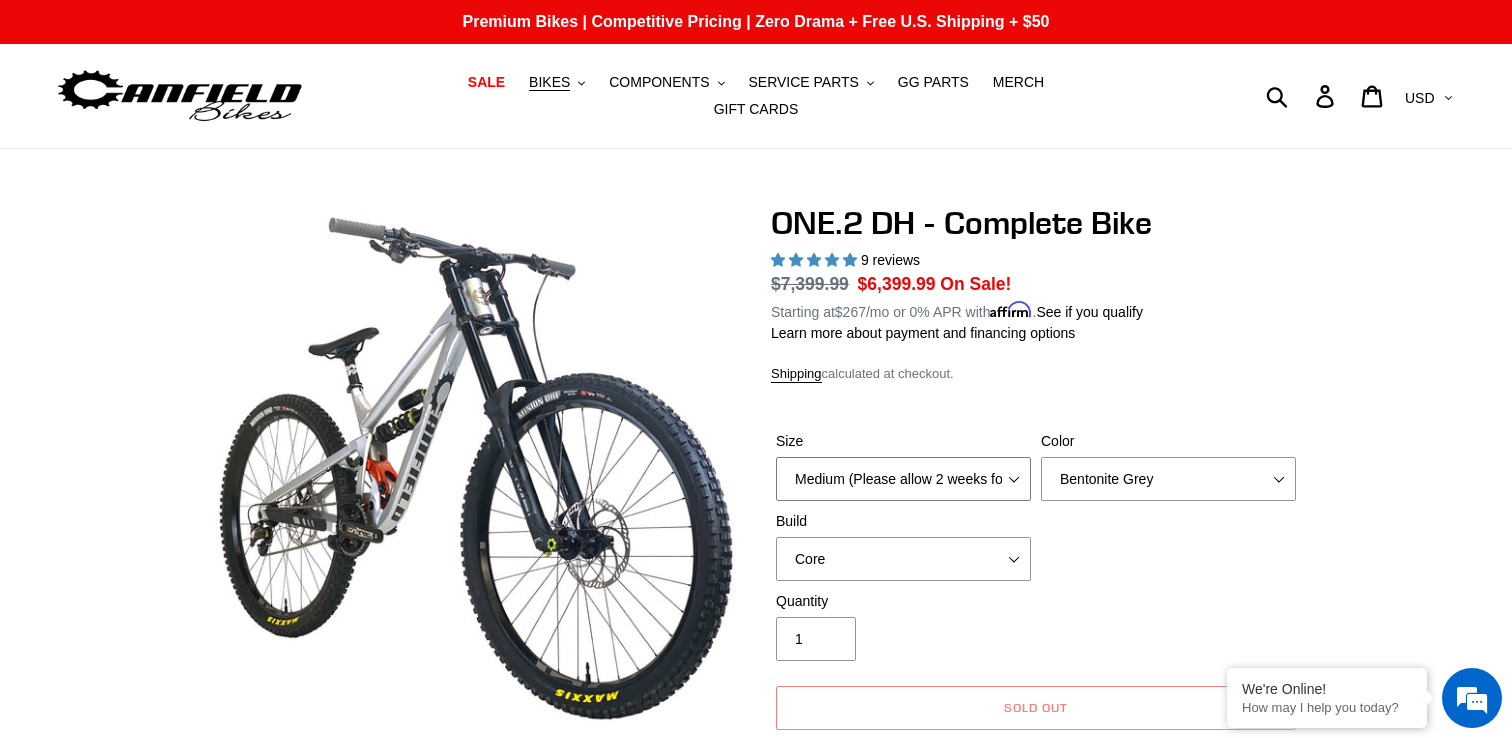 select on "Large (Sold Out)" 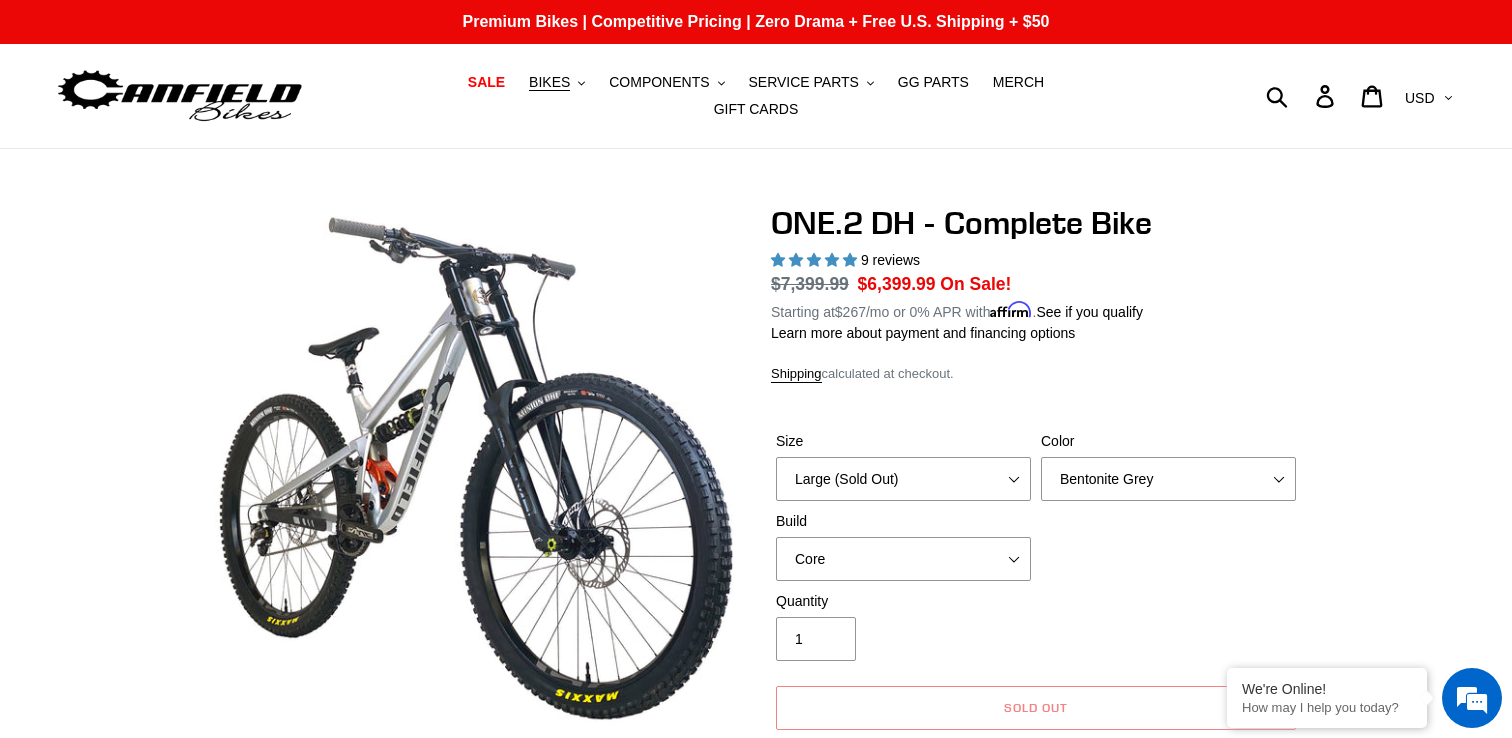 click on "Quantity
1" at bounding box center [1036, 631] 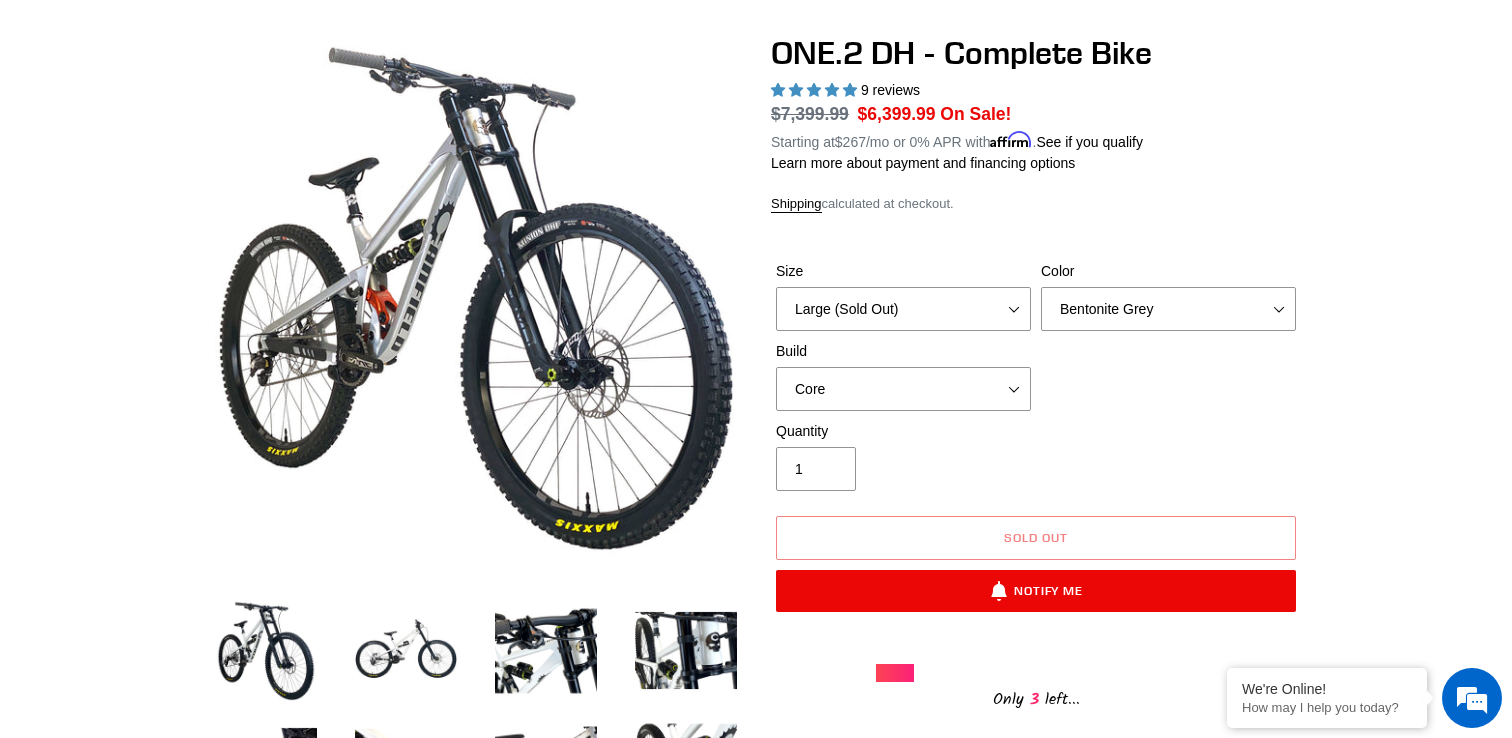 scroll, scrollTop: 0, scrollLeft: 0, axis: both 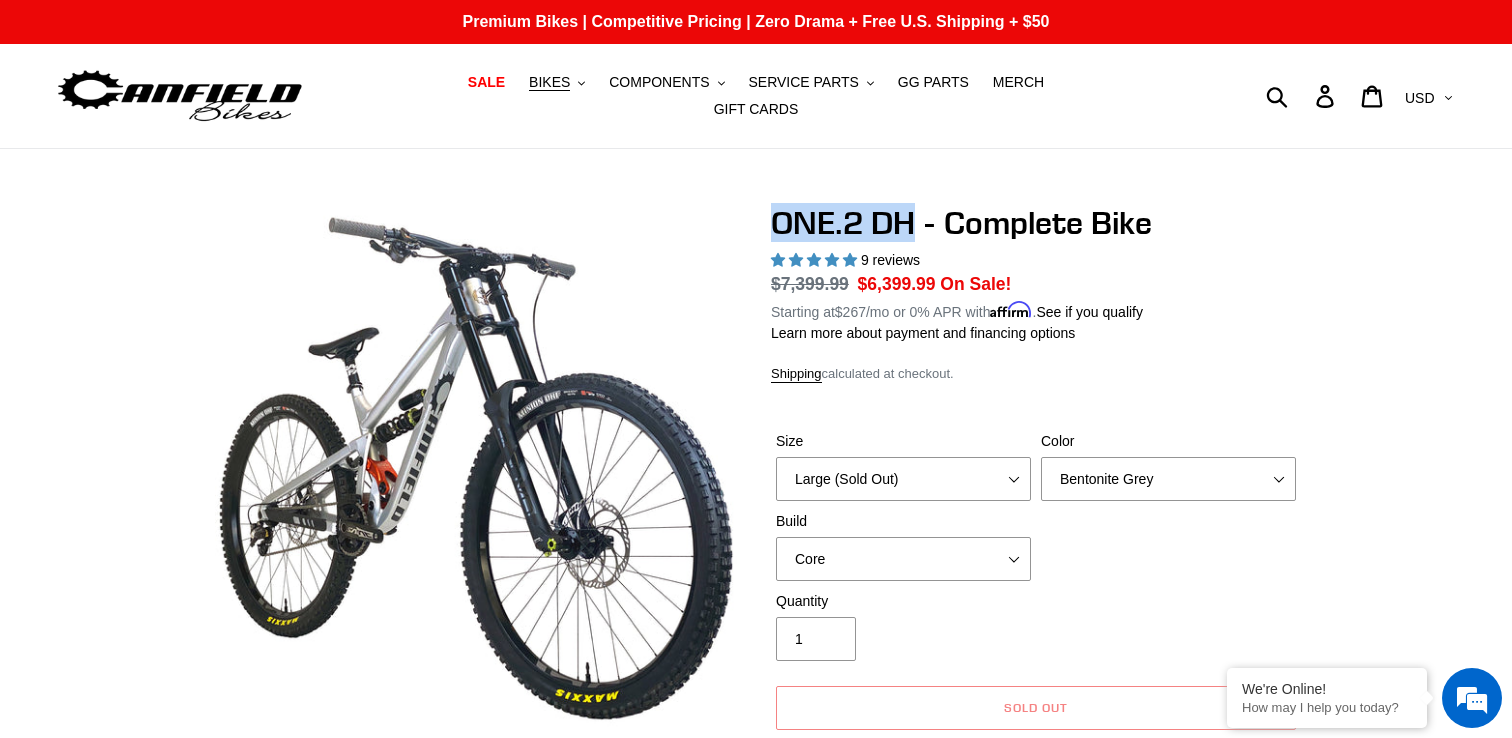 drag, startPoint x: 772, startPoint y: 213, endPoint x: 914, endPoint y: 218, distance: 142.088 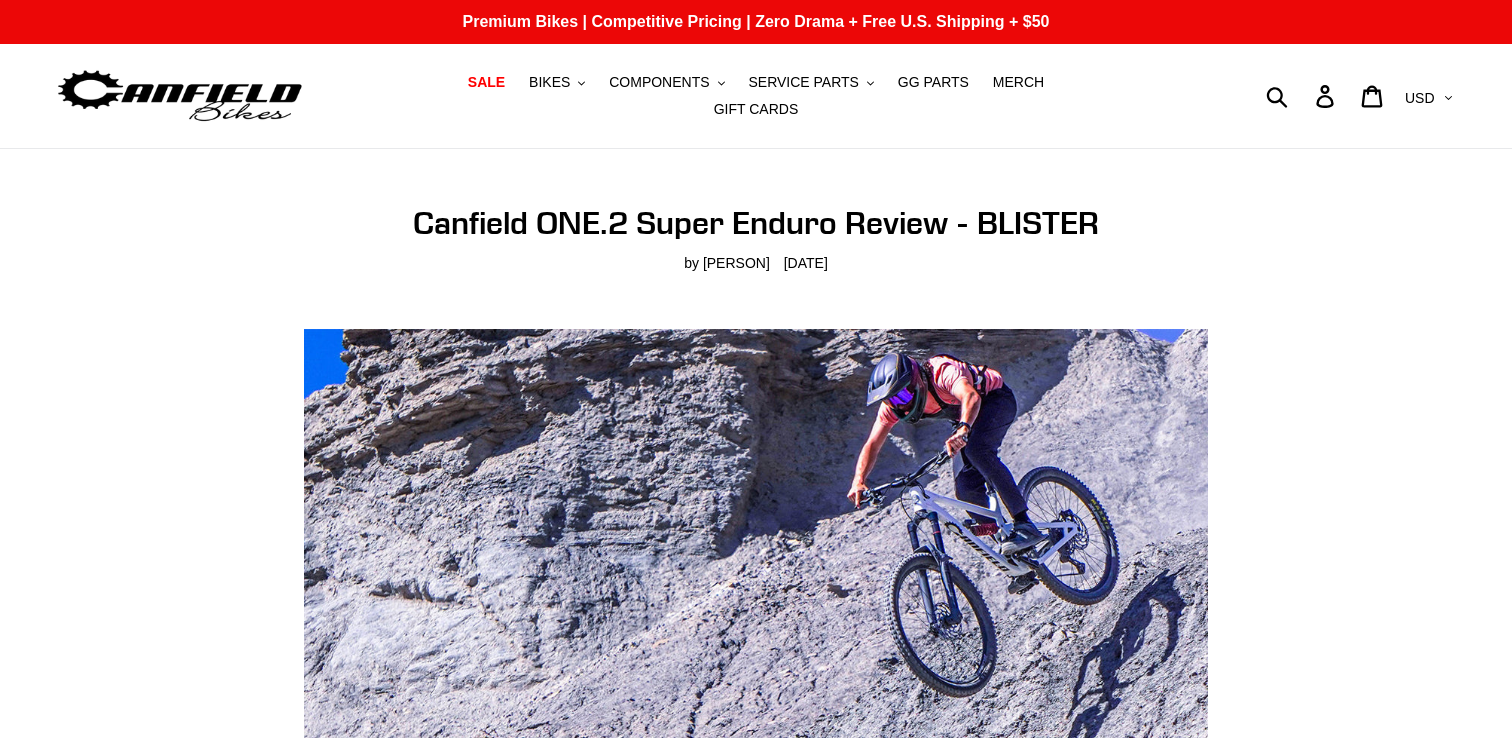 scroll, scrollTop: 0, scrollLeft: 0, axis: both 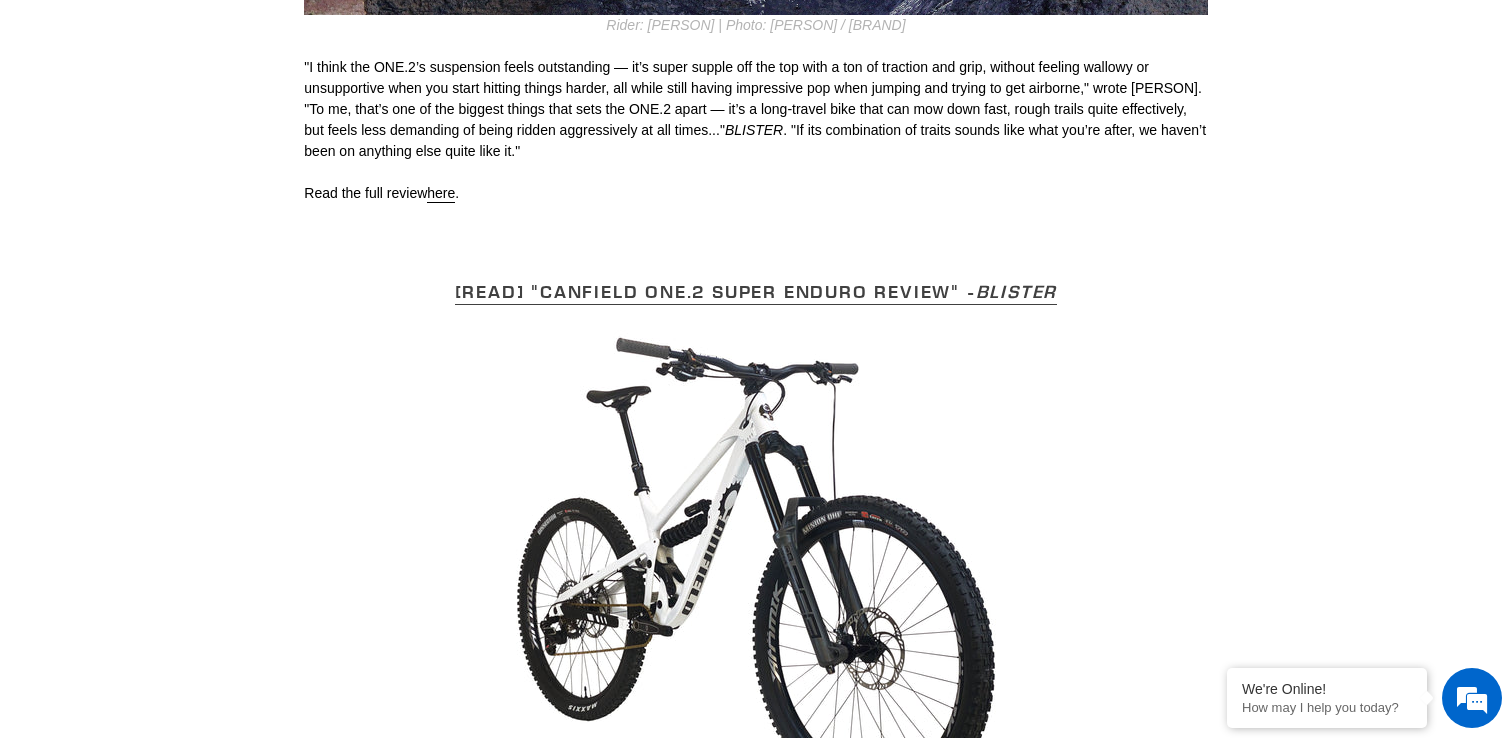 click on "[READ] "Canfield ONE.2 Super Enduro Review" -  B LISTER" at bounding box center [756, 292] 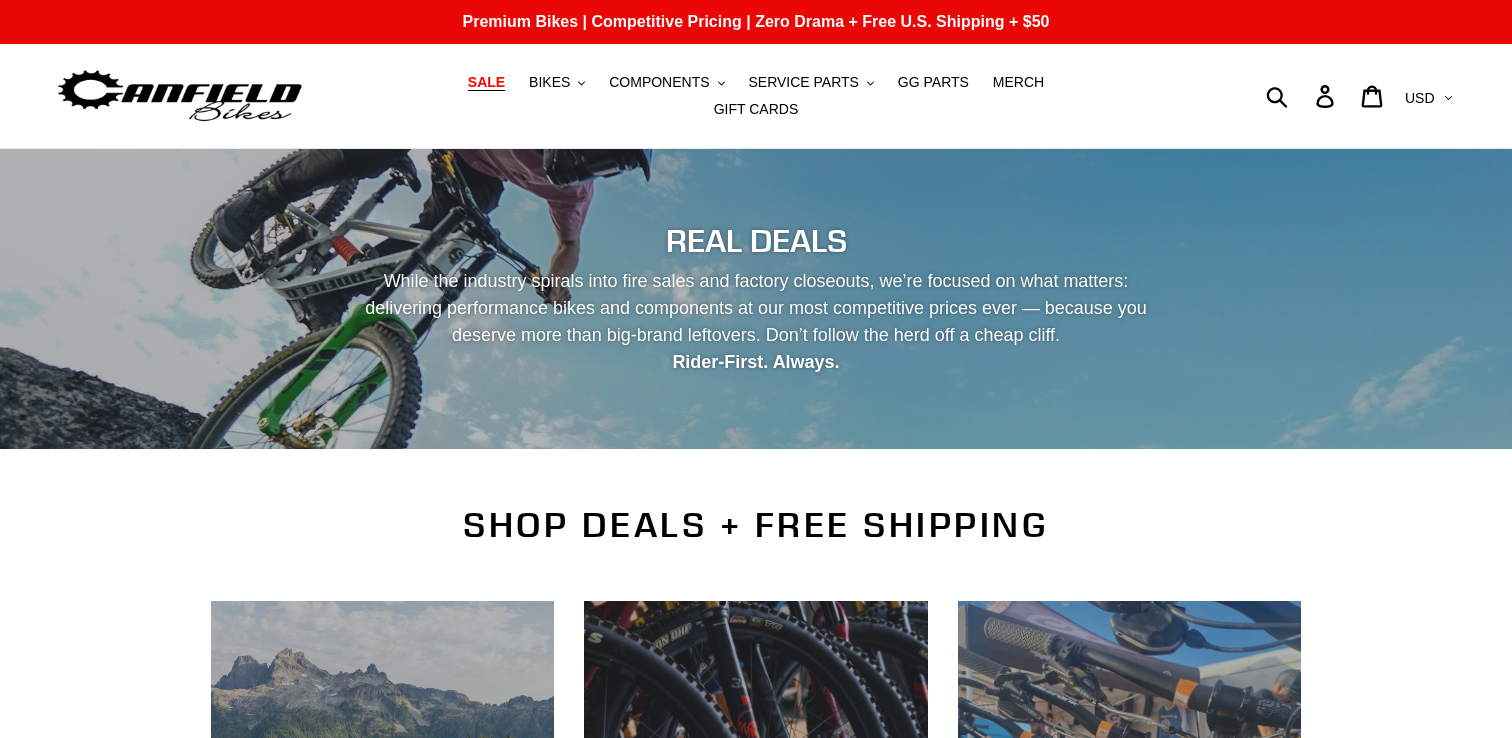 scroll, scrollTop: 0, scrollLeft: 0, axis: both 